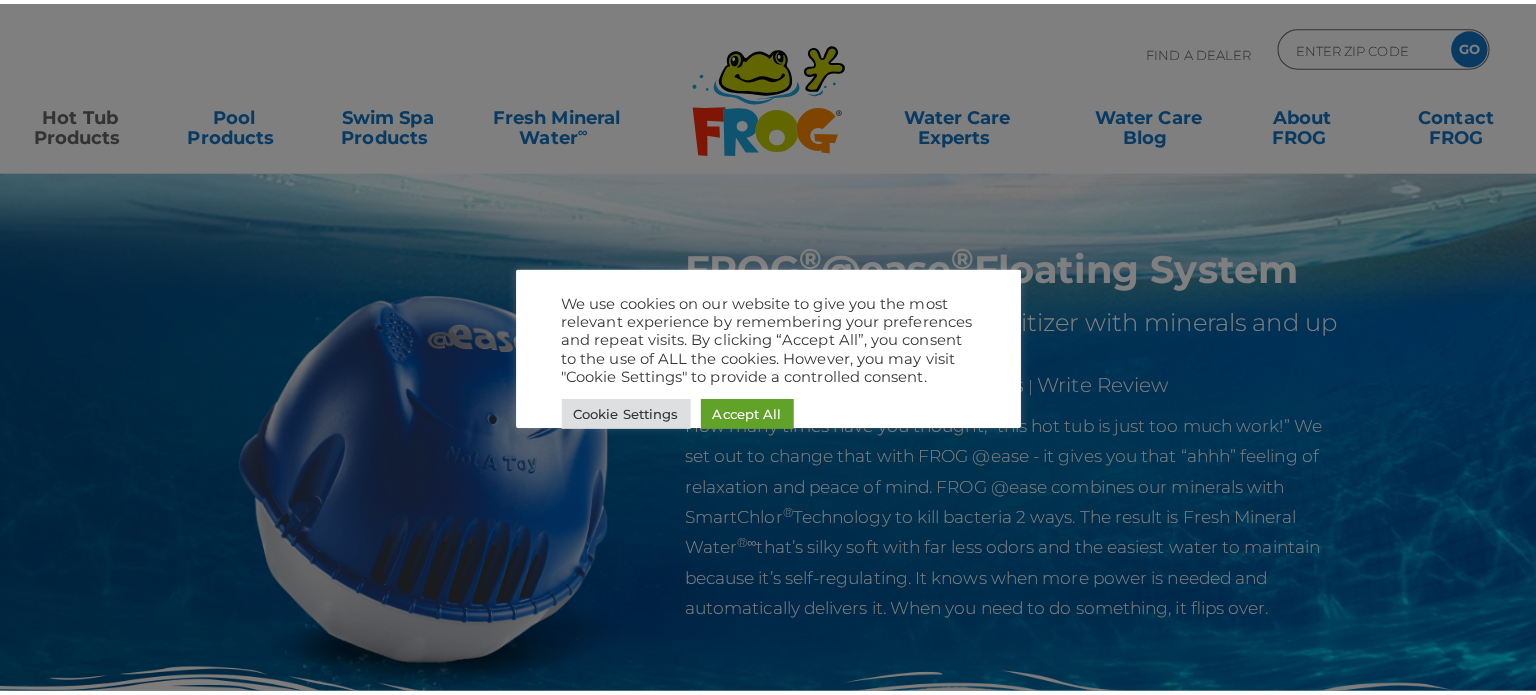 scroll, scrollTop: 0, scrollLeft: 0, axis: both 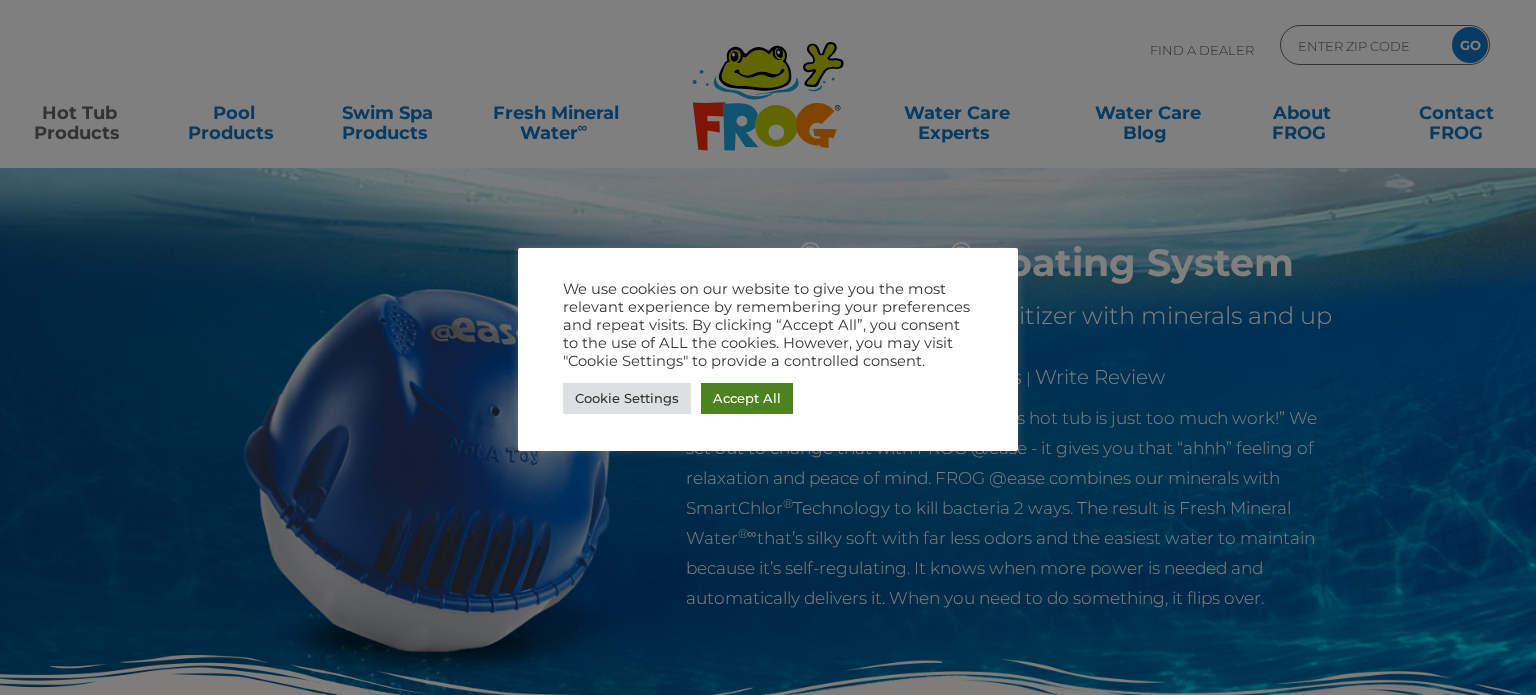 click on "Accept All" at bounding box center [747, 398] 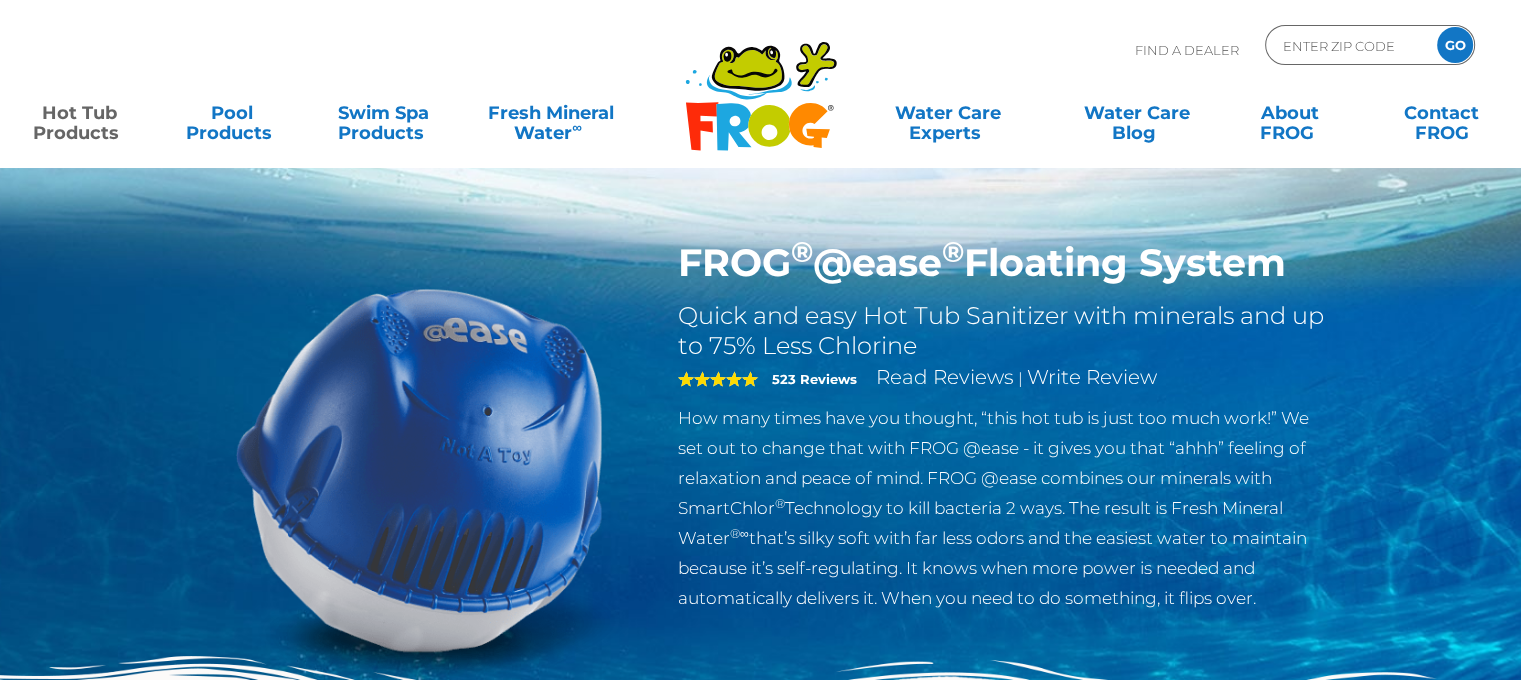 click at bounding box center [420, 469] 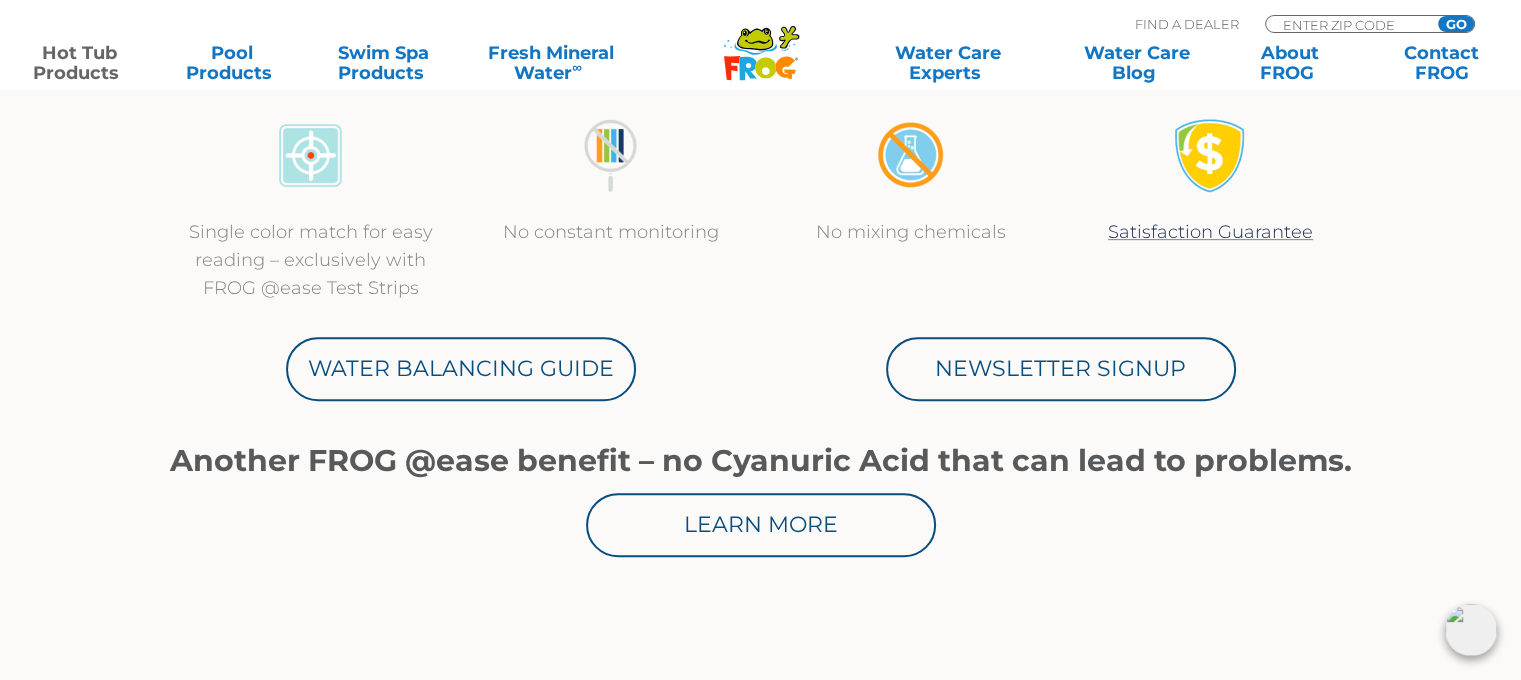 scroll, scrollTop: 1000, scrollLeft: 0, axis: vertical 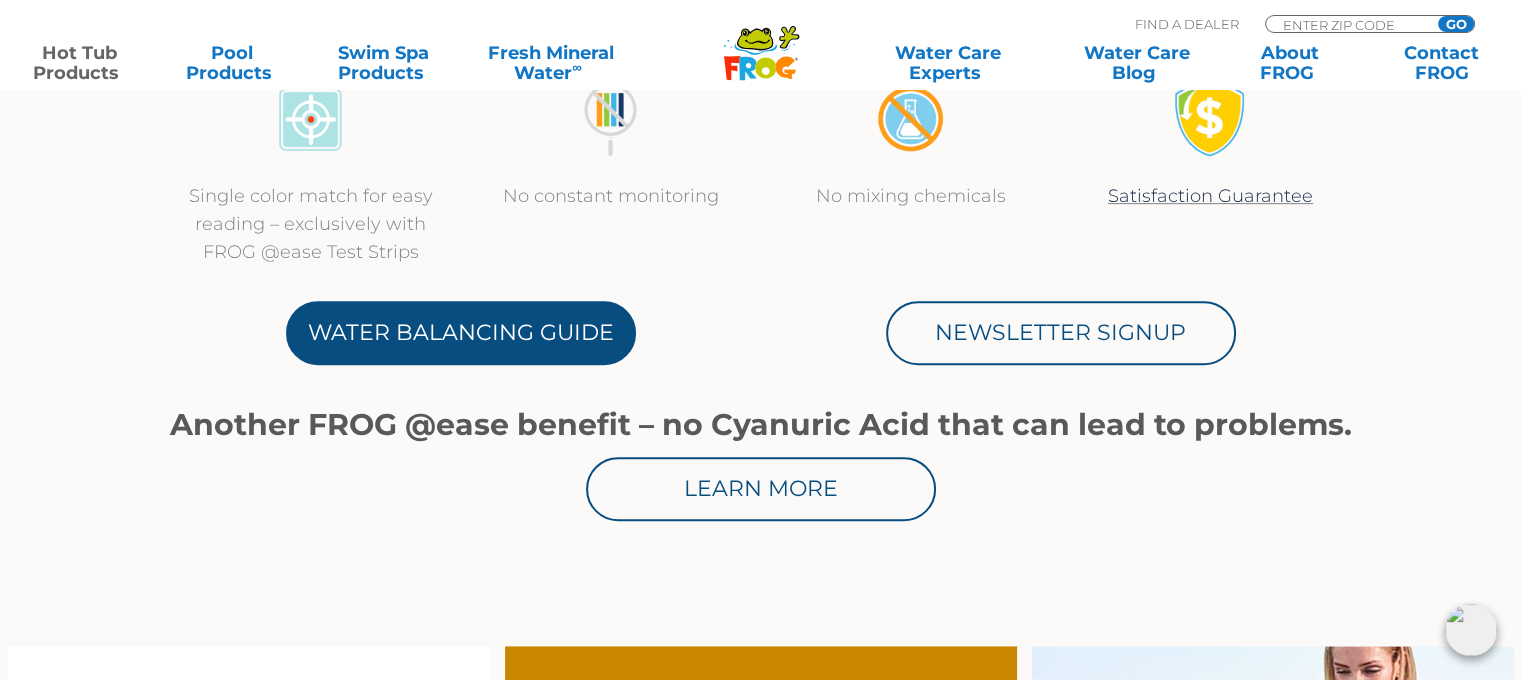 click on "Water Balancing Guide" at bounding box center [461, 333] 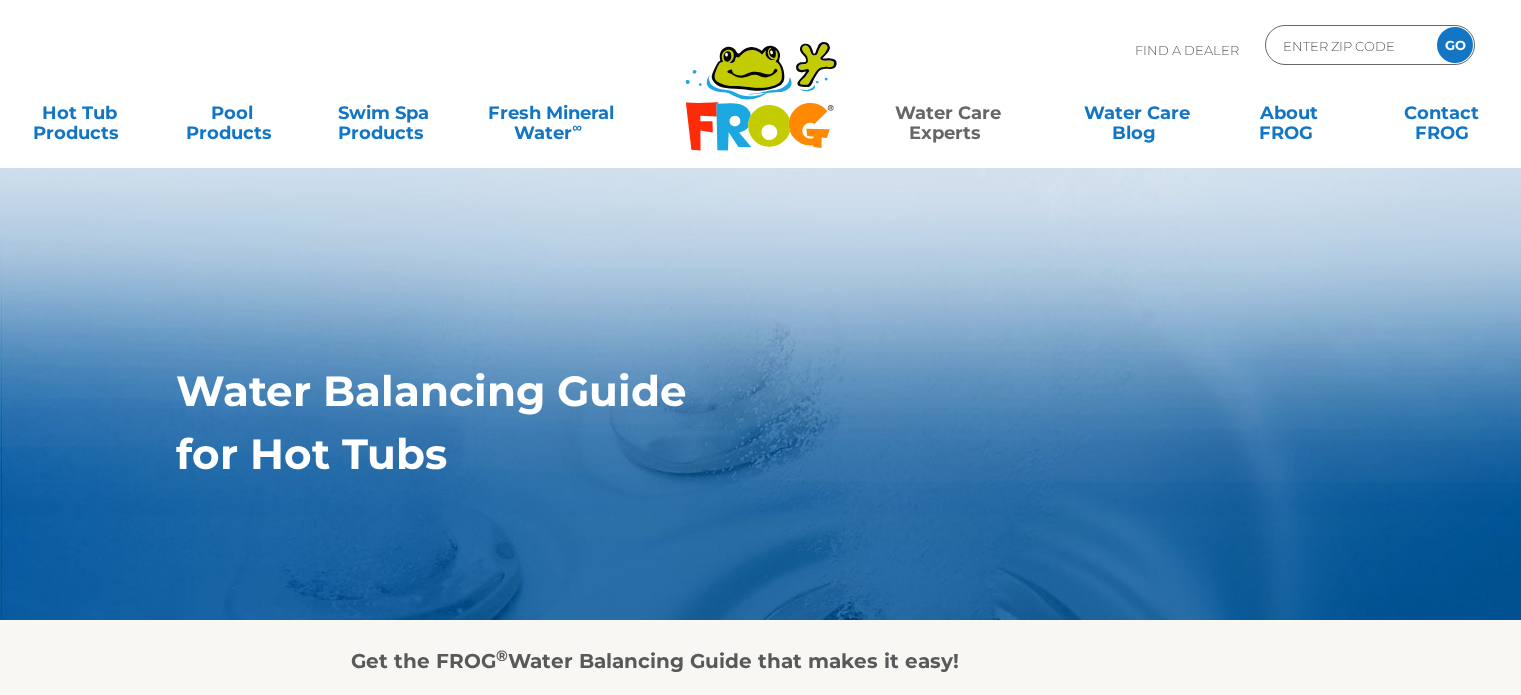 scroll, scrollTop: 0, scrollLeft: 0, axis: both 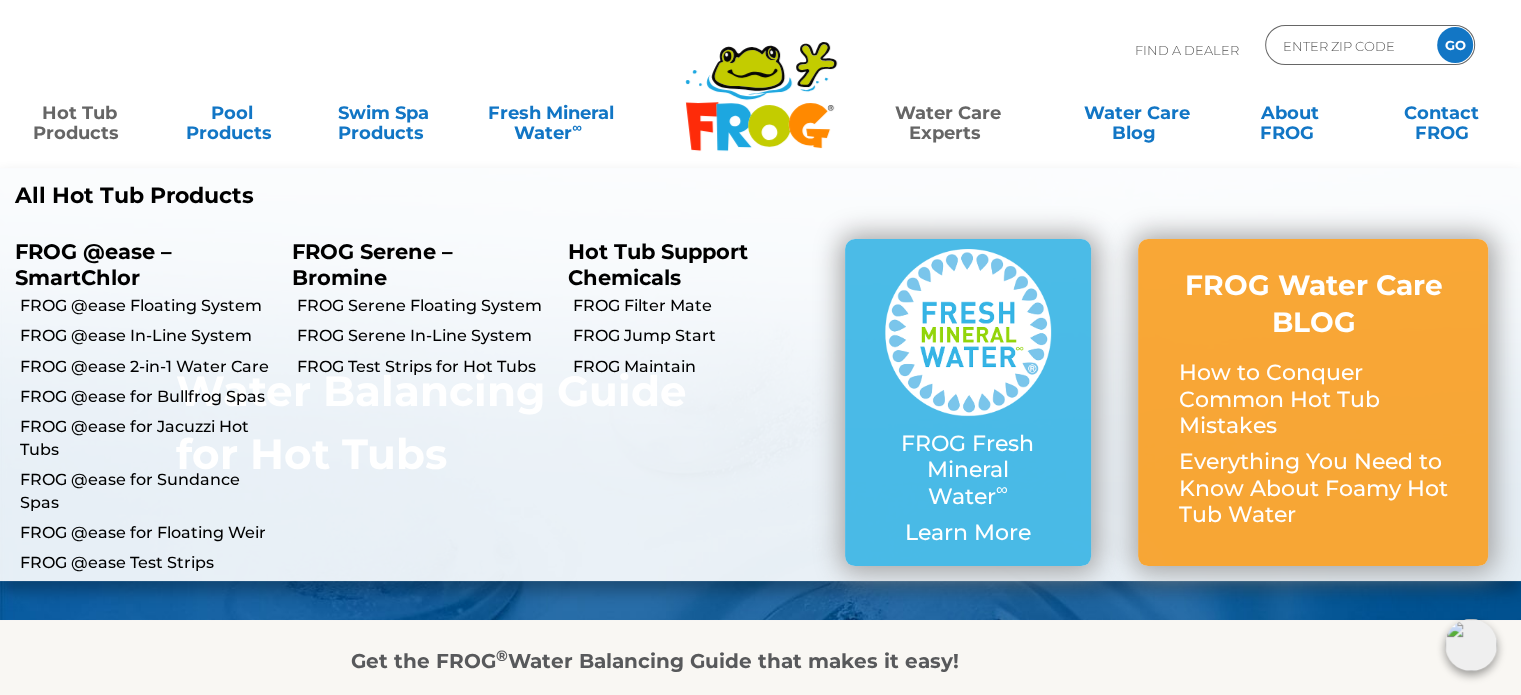 click on "Hot Tub  Products" at bounding box center [79, 113] 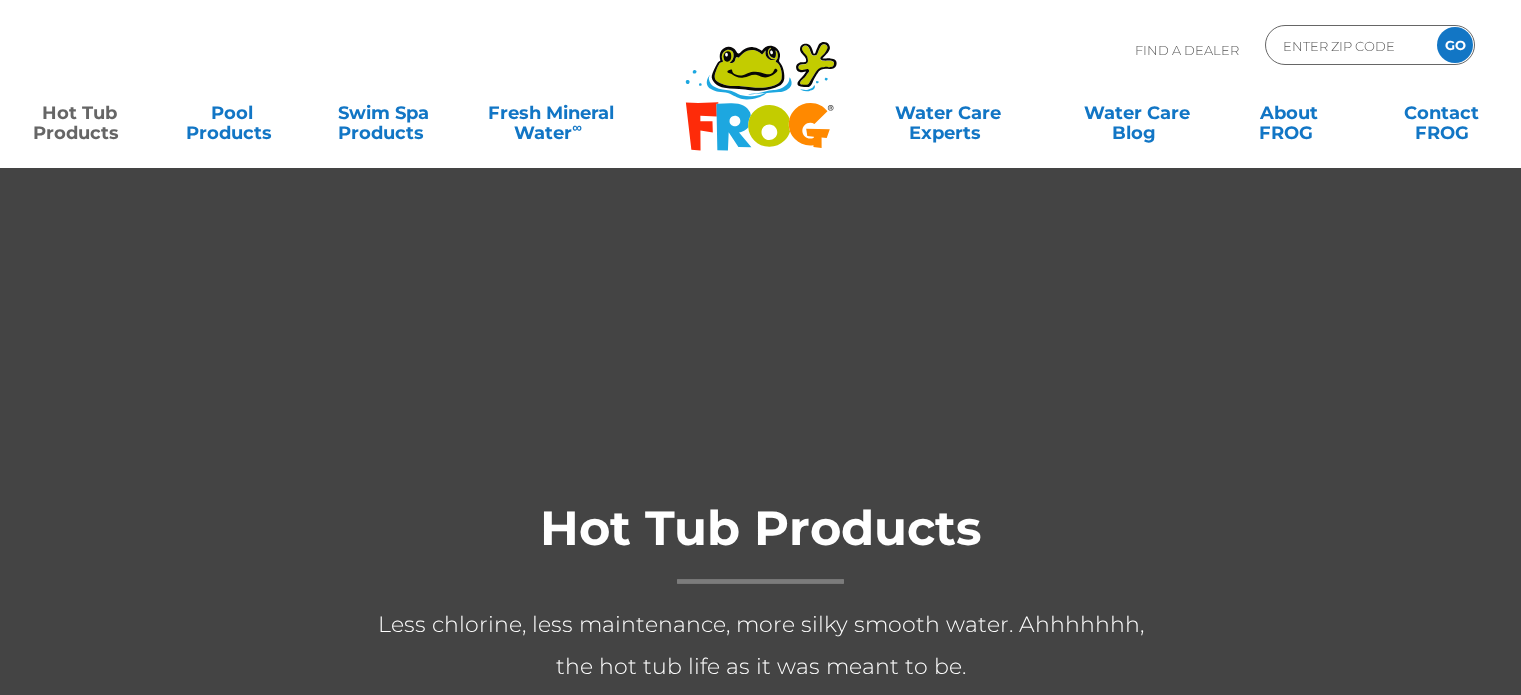 scroll, scrollTop: 0, scrollLeft: 0, axis: both 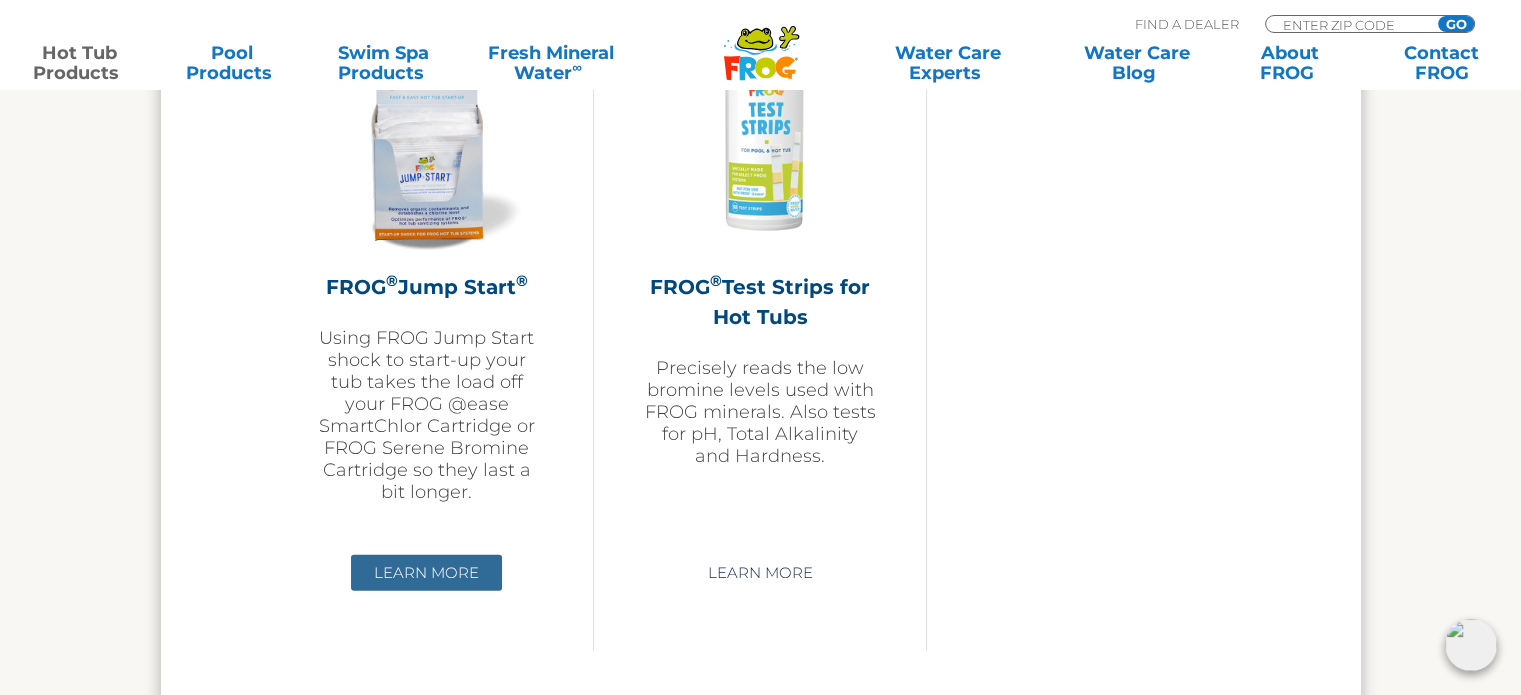 click on "Learn More" at bounding box center (426, 573) 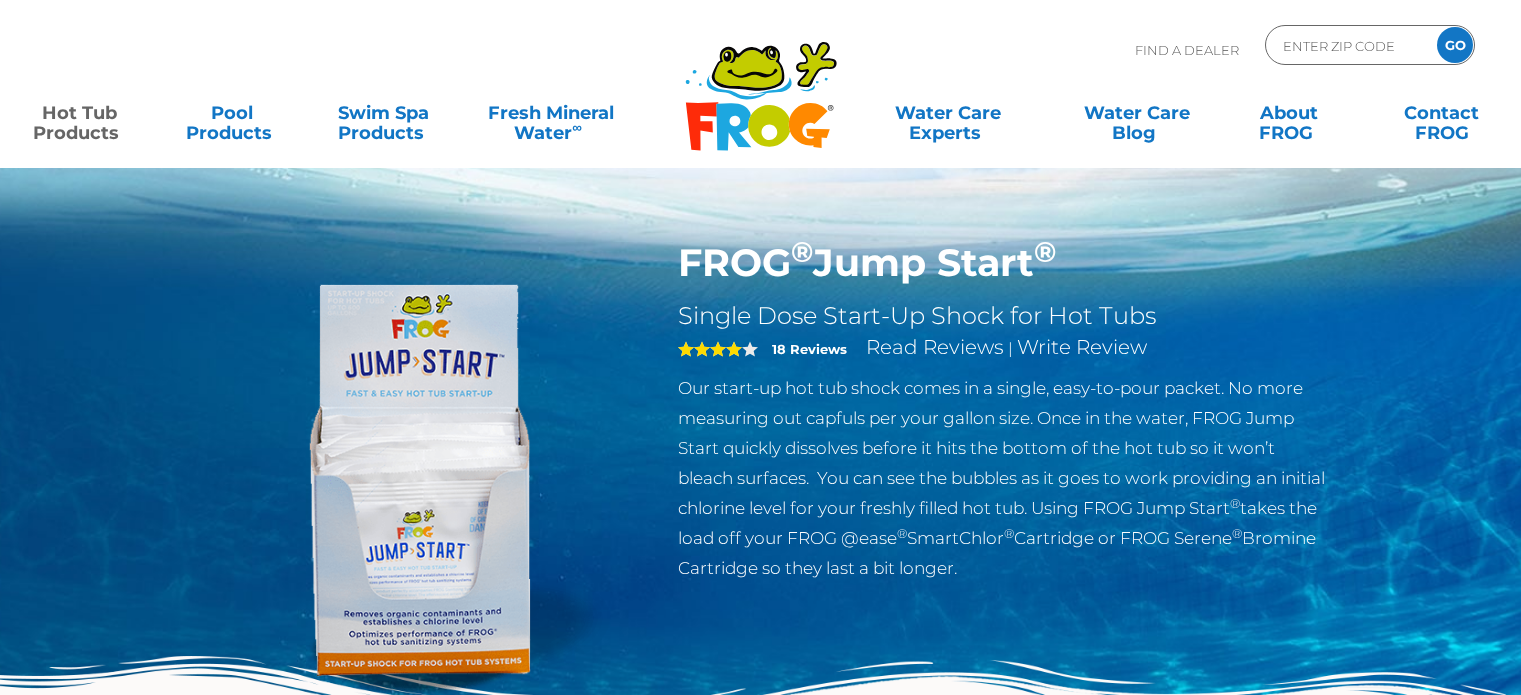 scroll, scrollTop: 0, scrollLeft: 0, axis: both 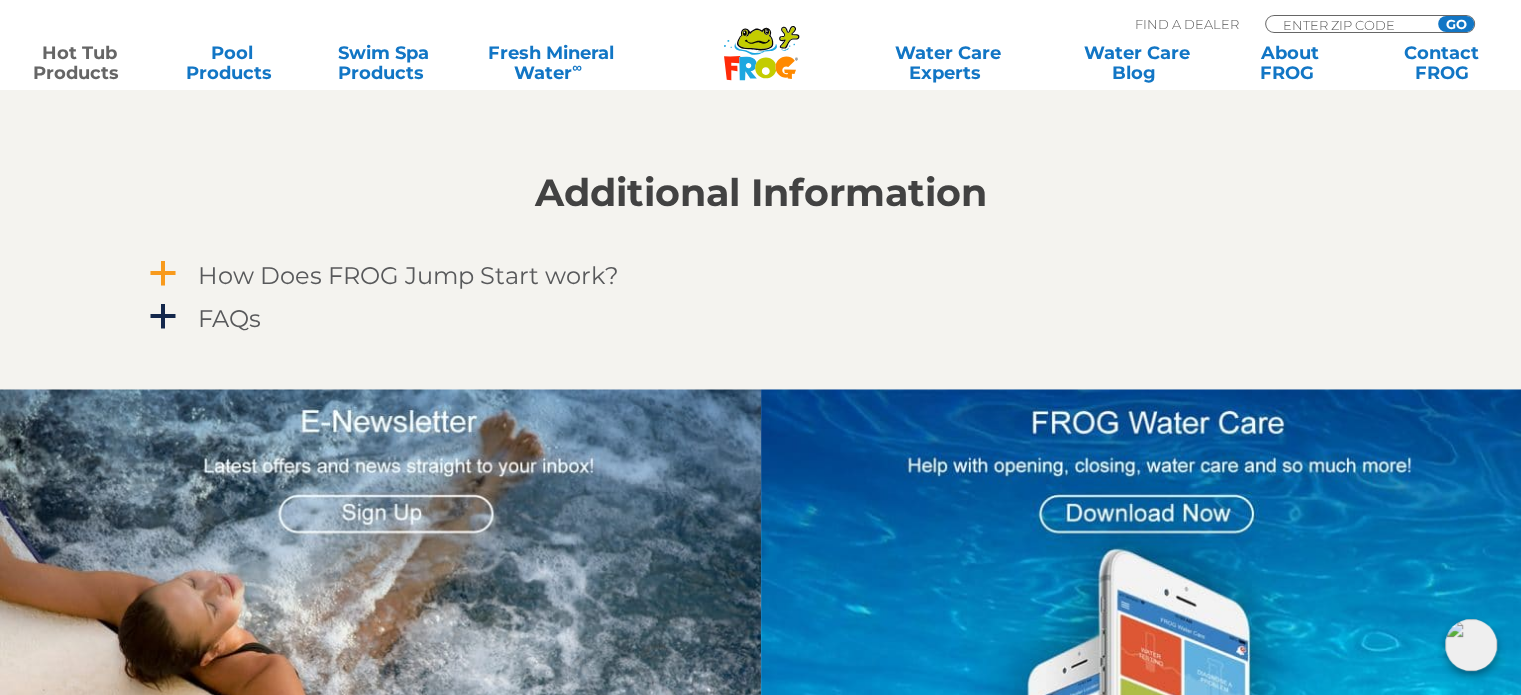 click on "a" at bounding box center (163, 274) 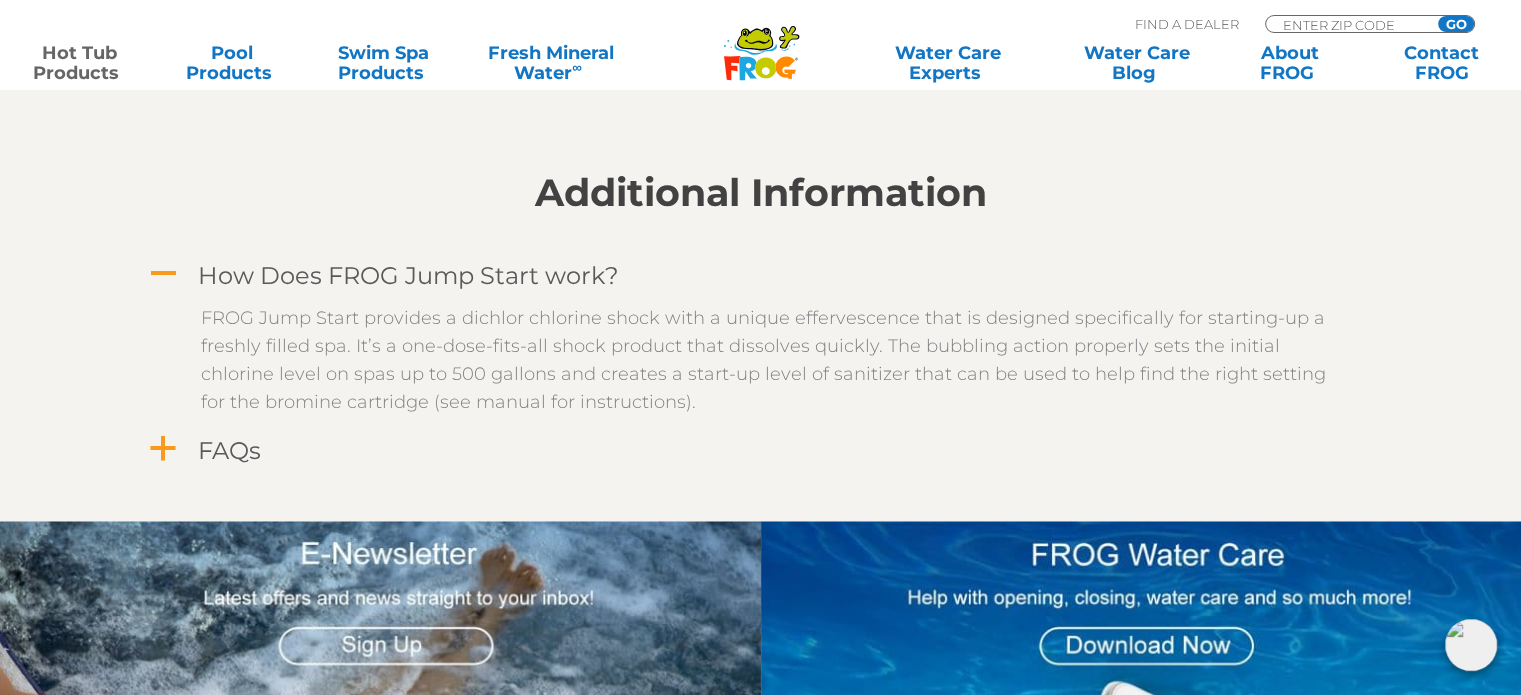 click on "a" at bounding box center (163, 449) 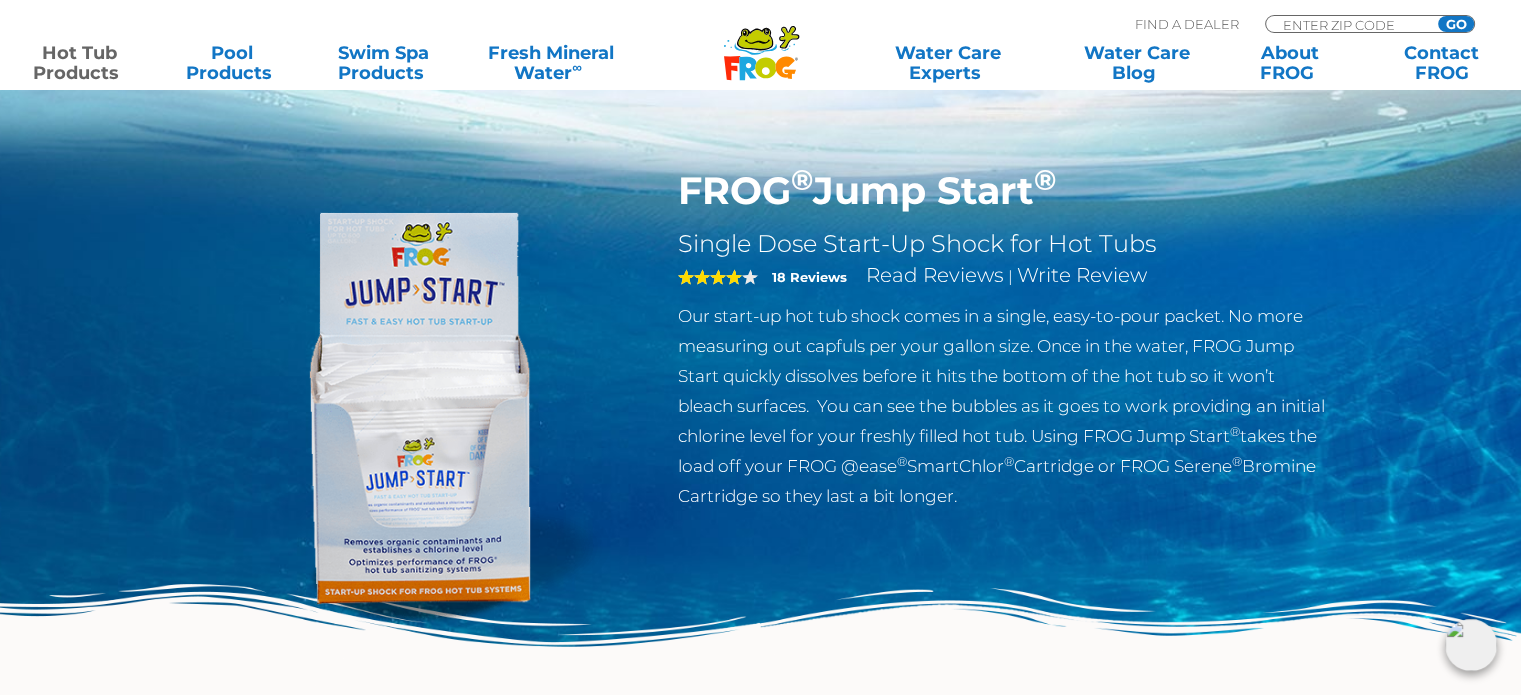 scroll, scrollTop: 0, scrollLeft: 0, axis: both 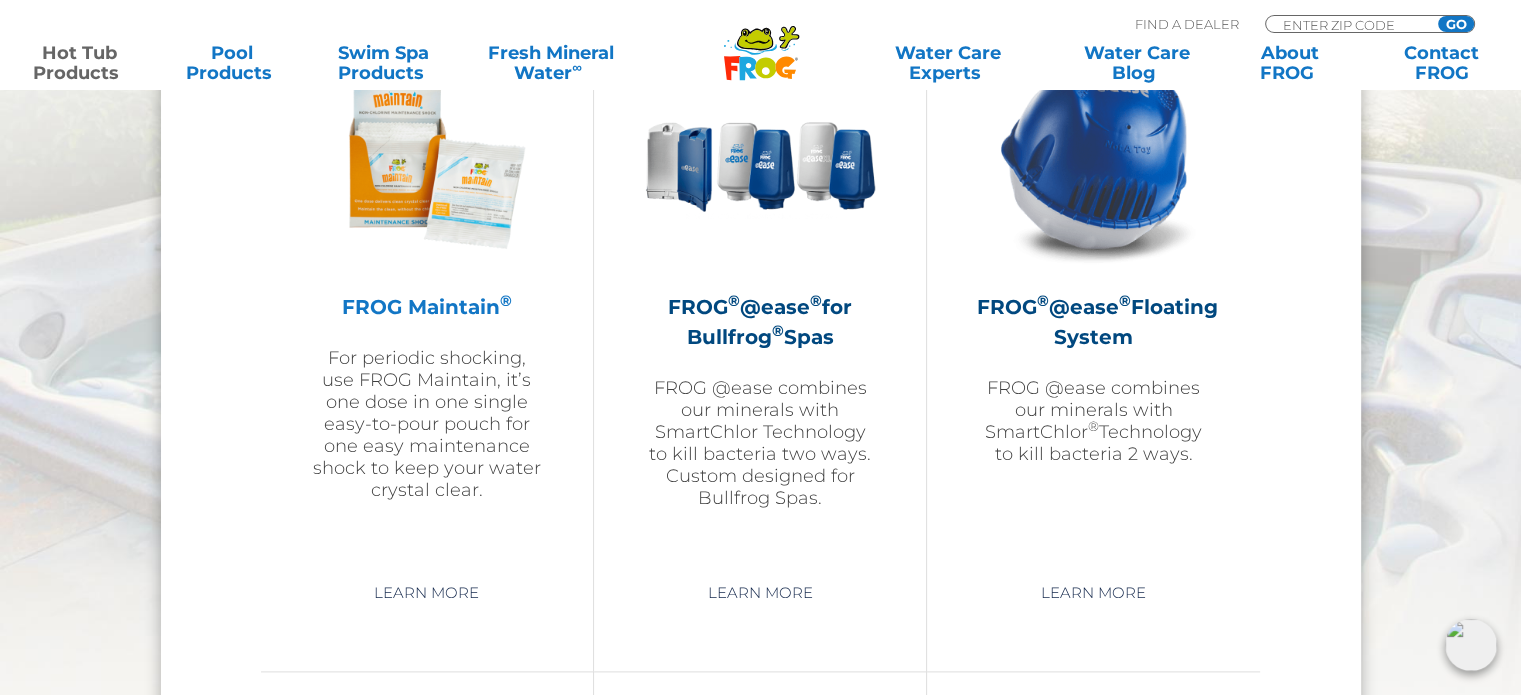 click on "FROG Maintain ®" at bounding box center (427, 307) 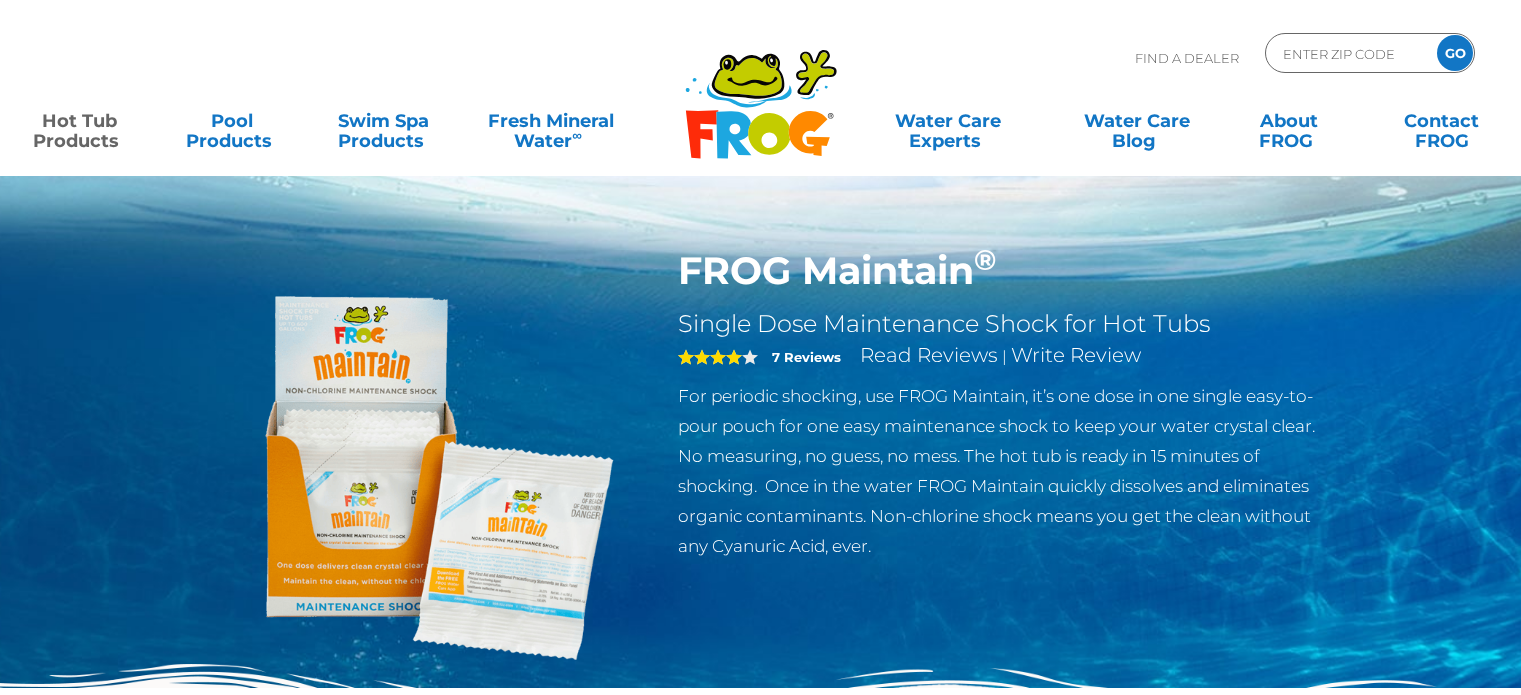 scroll, scrollTop: 0, scrollLeft: 0, axis: both 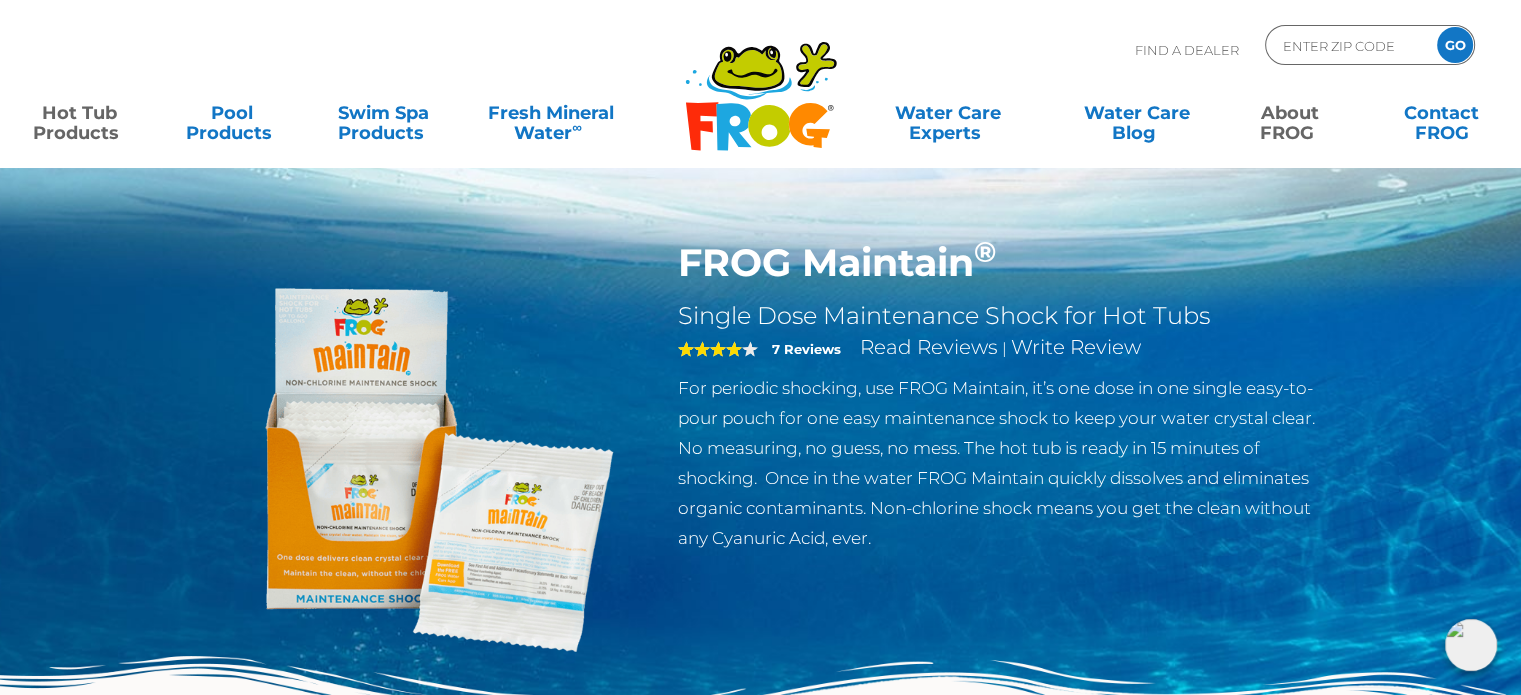 click on "About  FROG" at bounding box center [1289, 113] 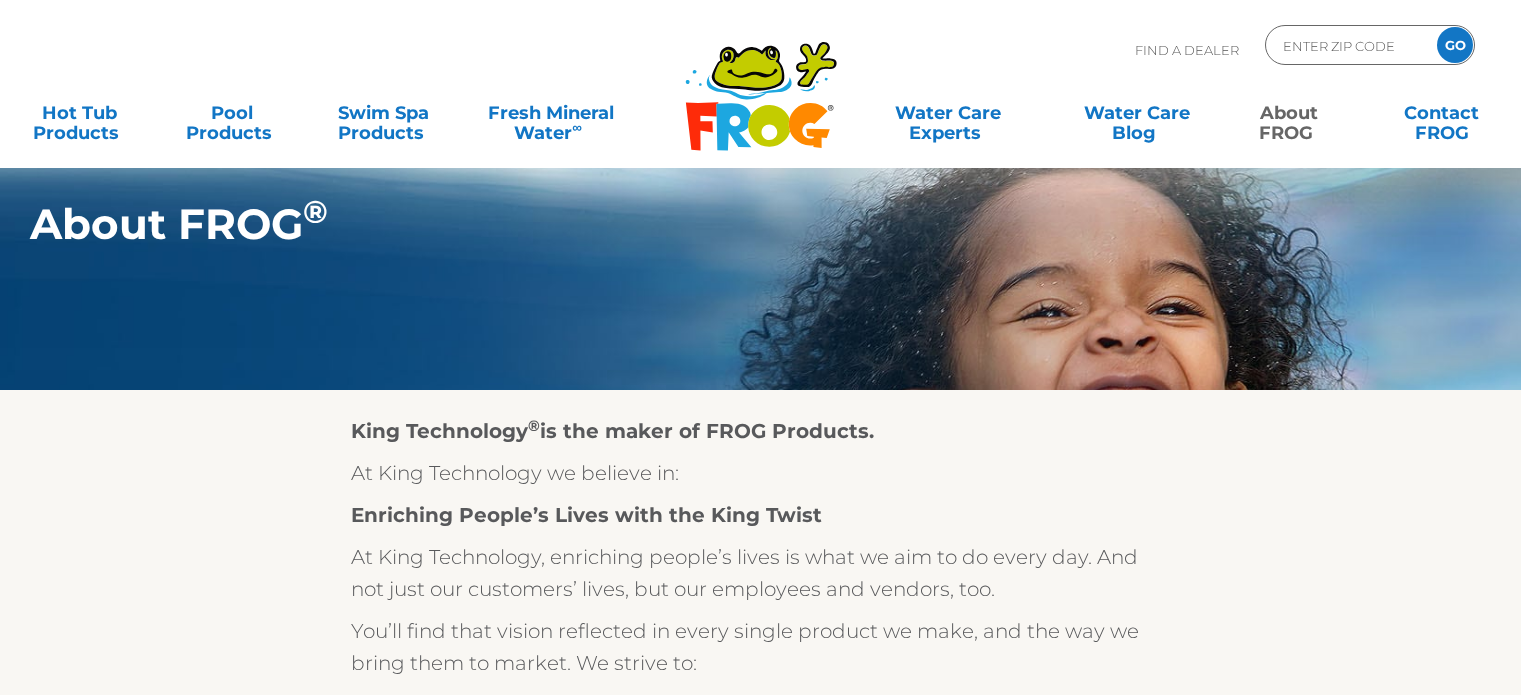 scroll, scrollTop: 0, scrollLeft: 0, axis: both 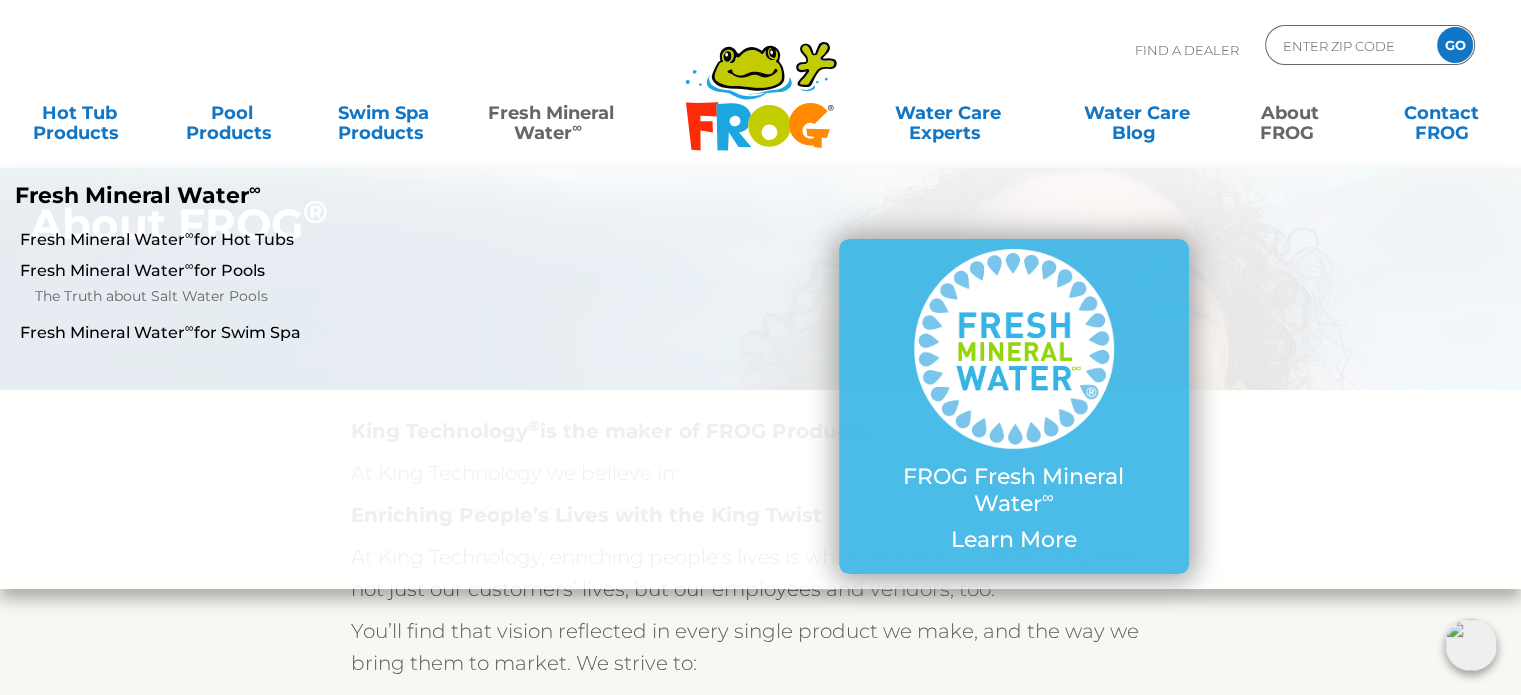 click on "Fresh Mineral  Water ∞" at bounding box center [551, 113] 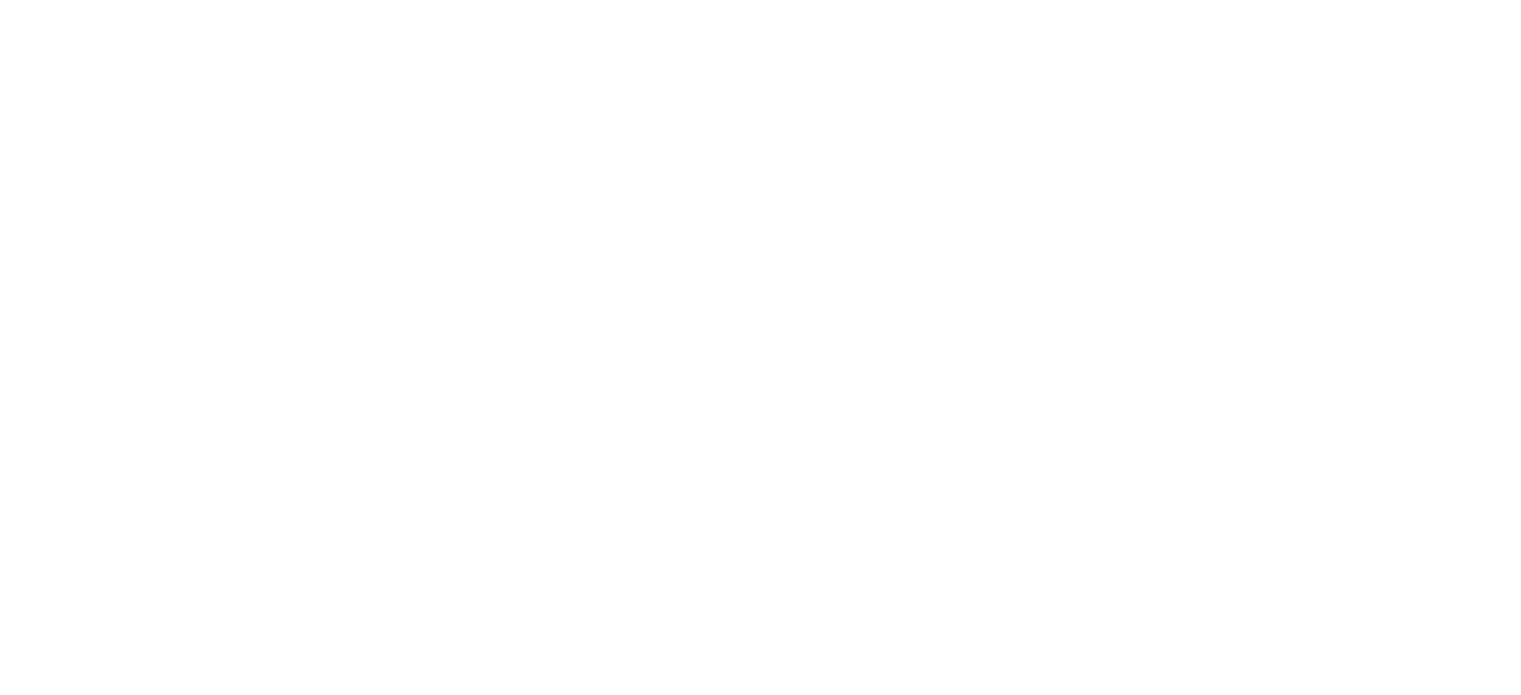 scroll, scrollTop: 0, scrollLeft: 0, axis: both 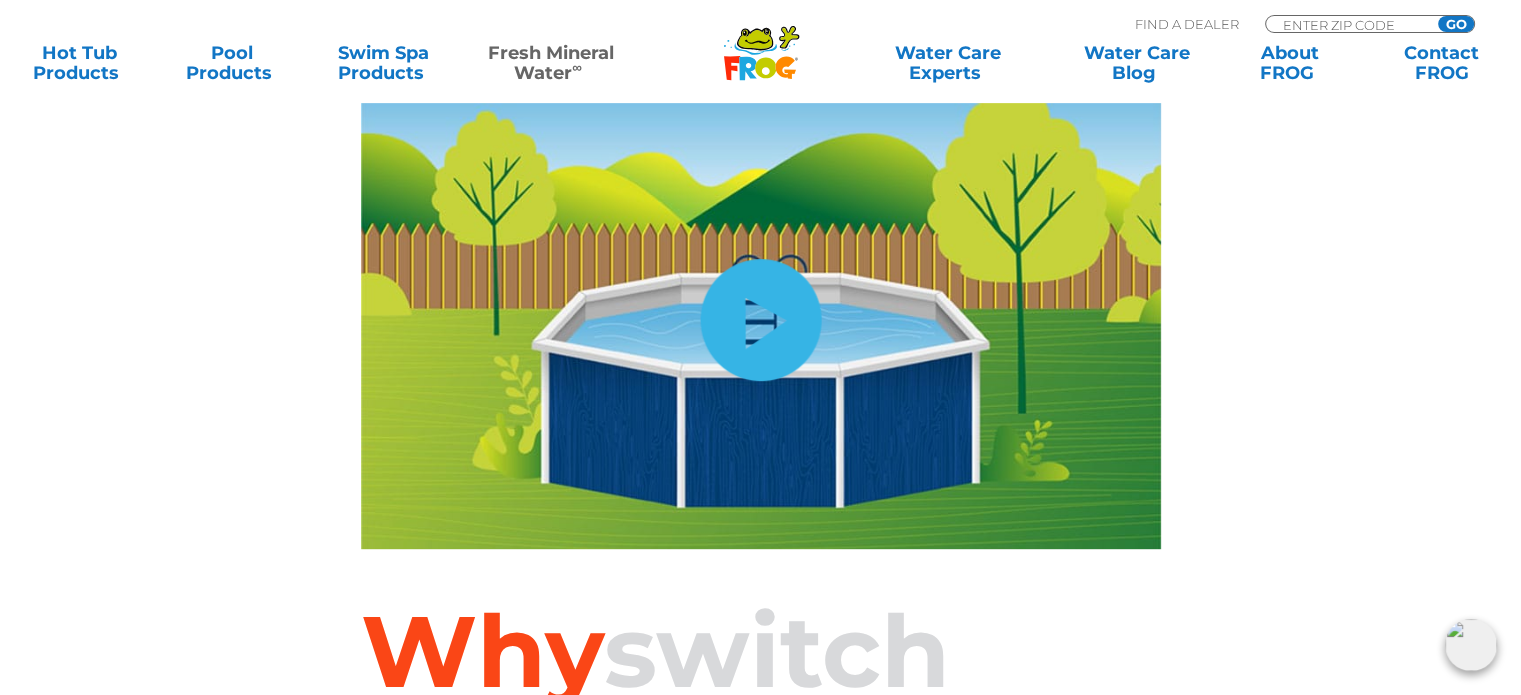 click on "hide-me" at bounding box center [760, 320] 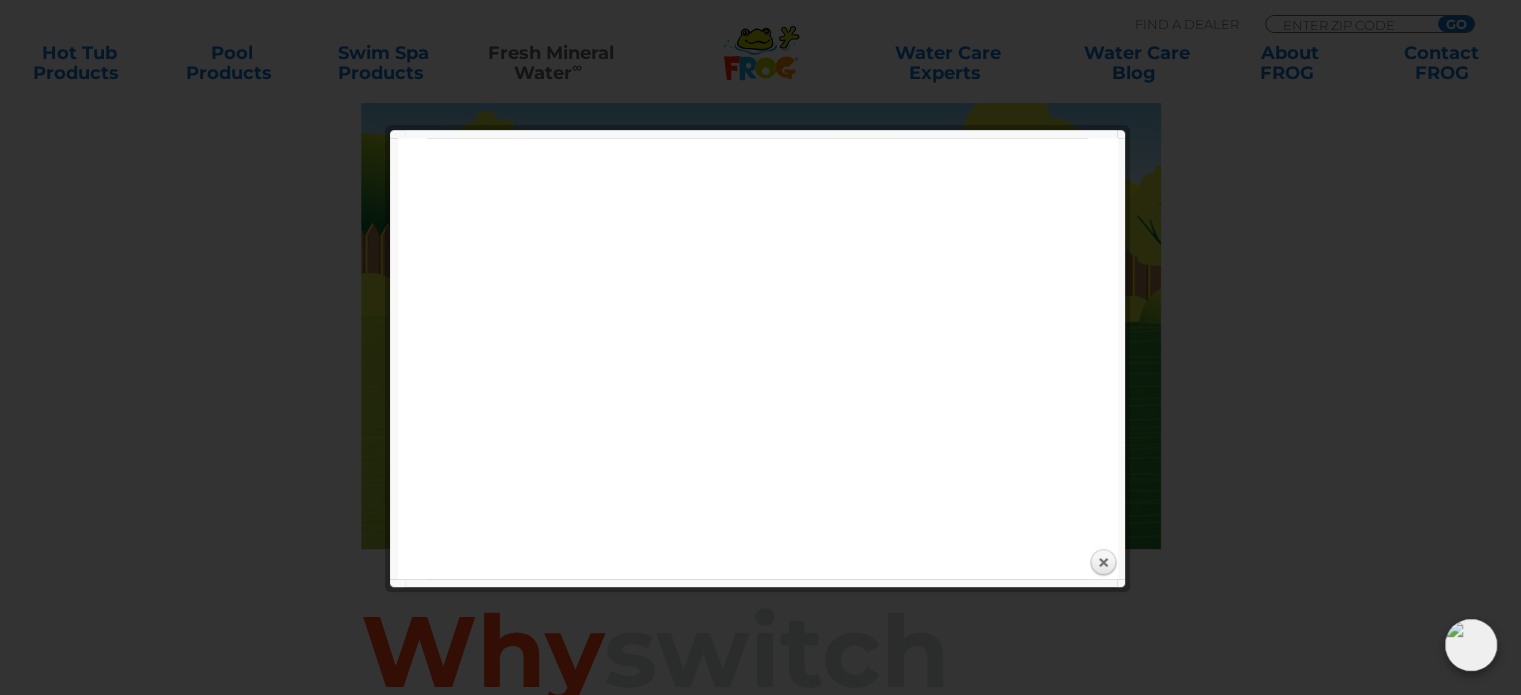 click at bounding box center (760, 989) 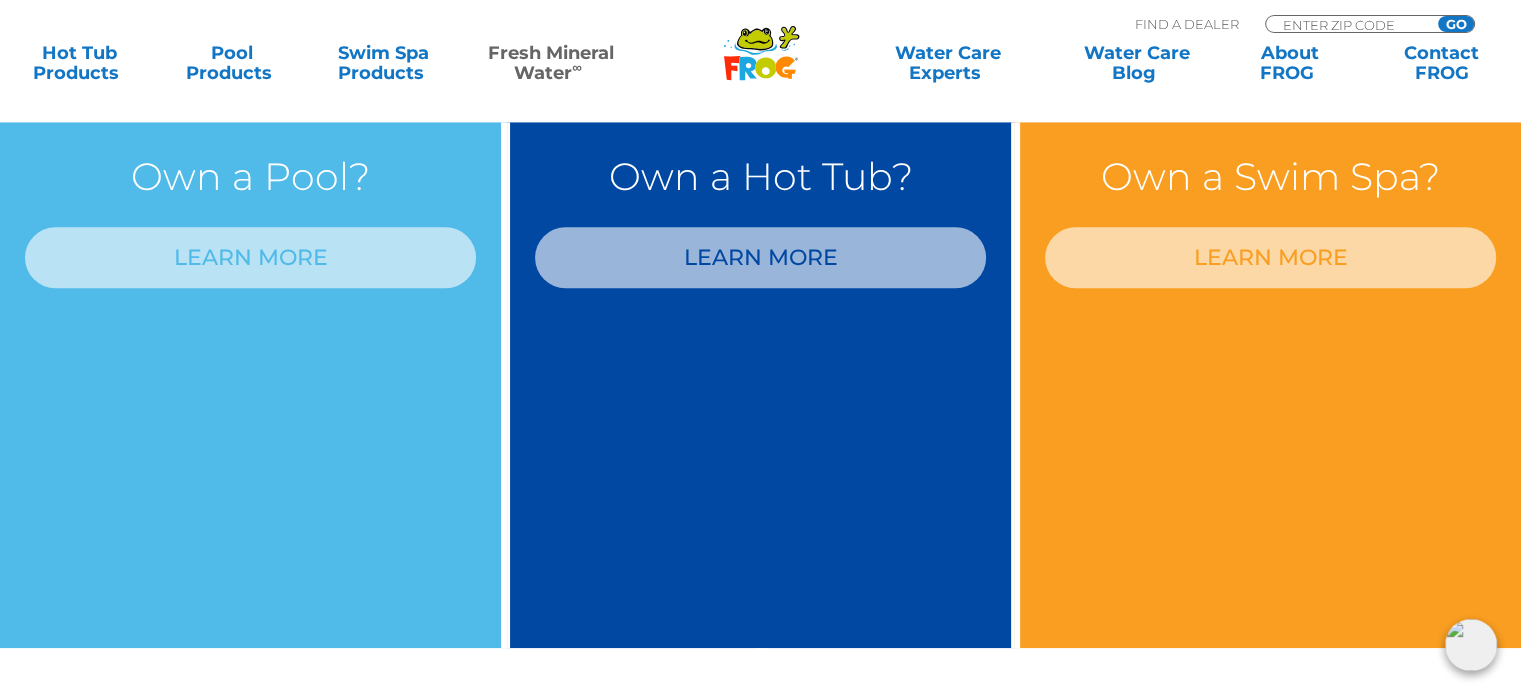 scroll, scrollTop: 1800, scrollLeft: 0, axis: vertical 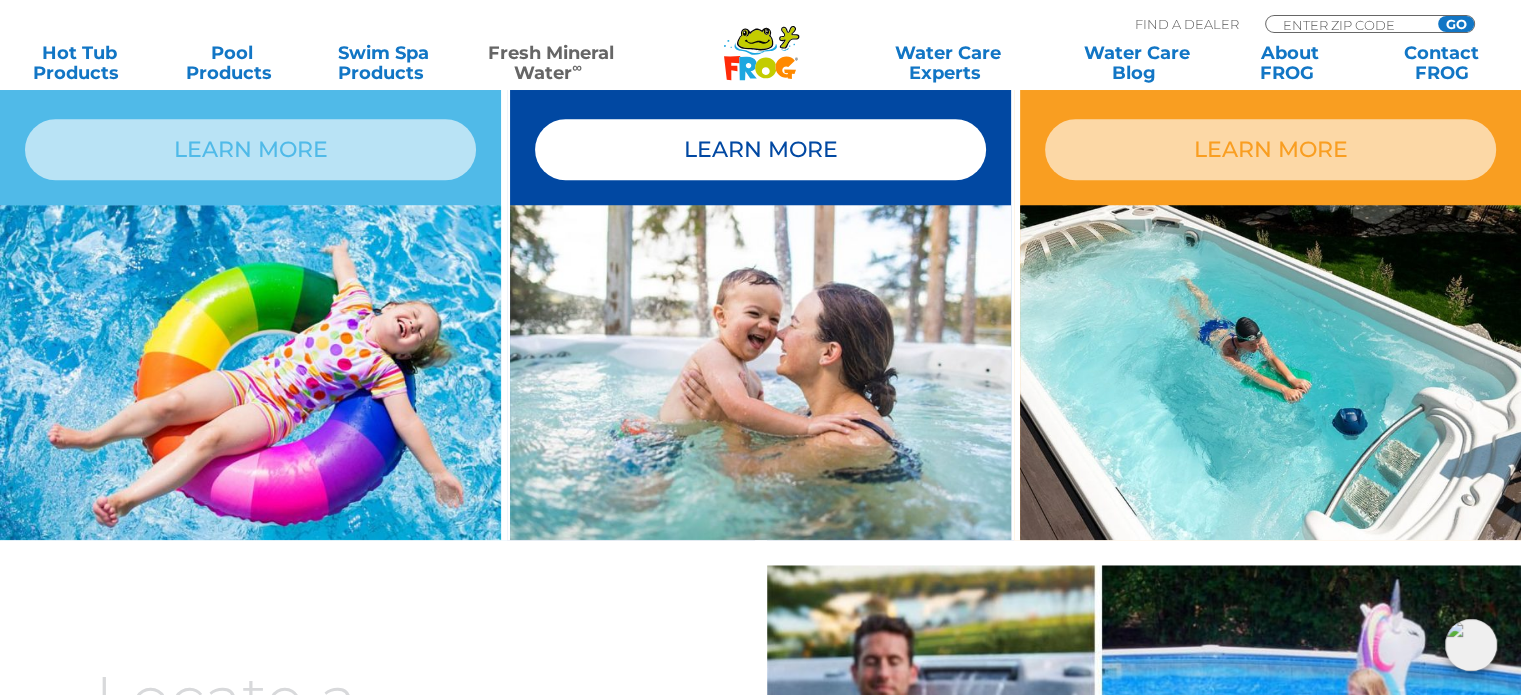 click on "LEARN MORE" at bounding box center (760, 149) 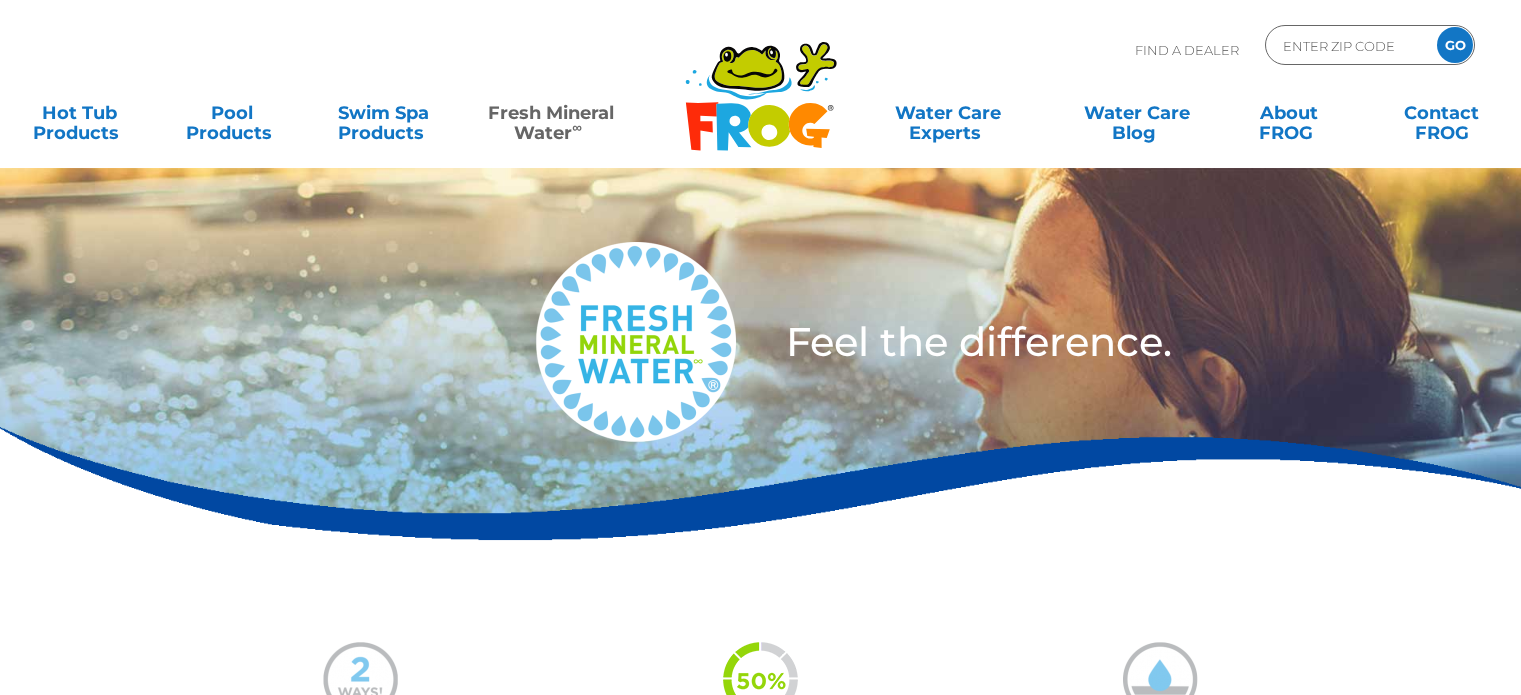 scroll, scrollTop: 0, scrollLeft: 0, axis: both 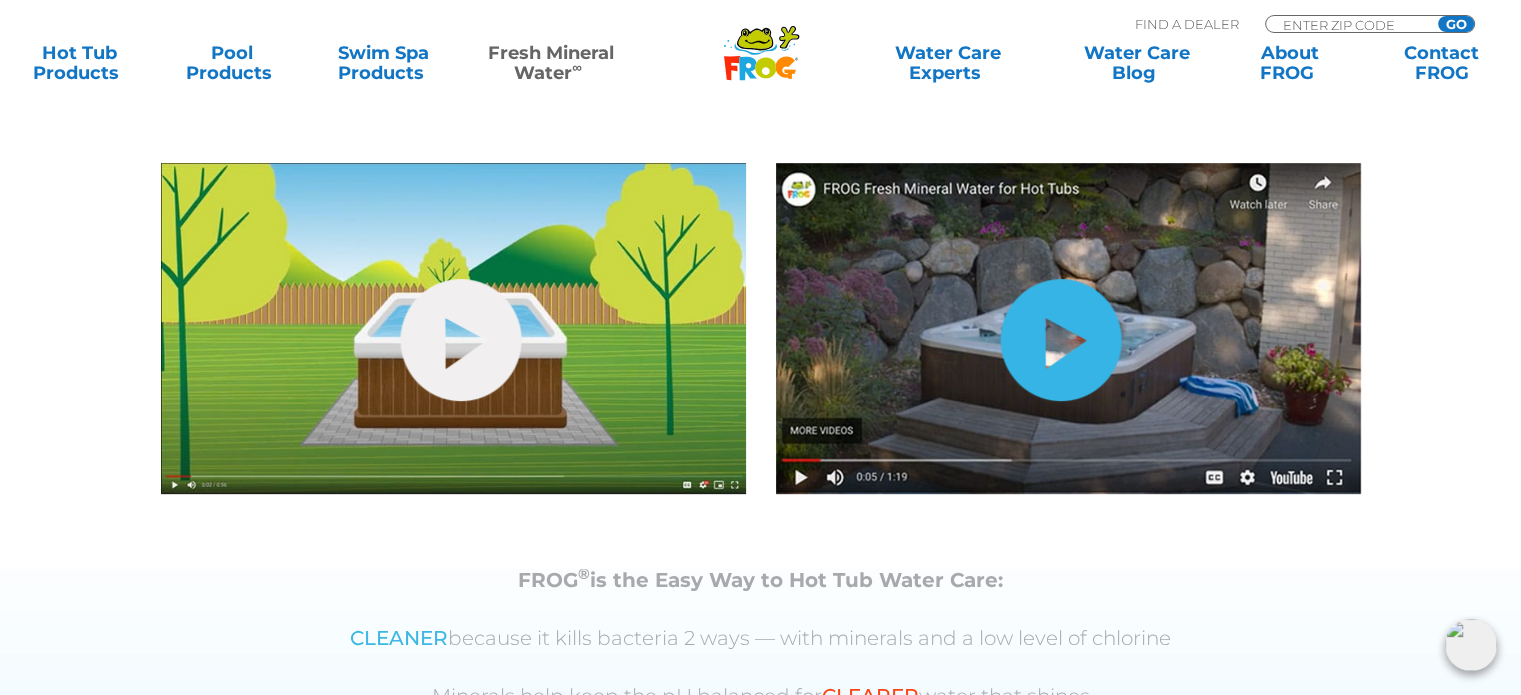 click on "hide-me" at bounding box center (1060, 340) 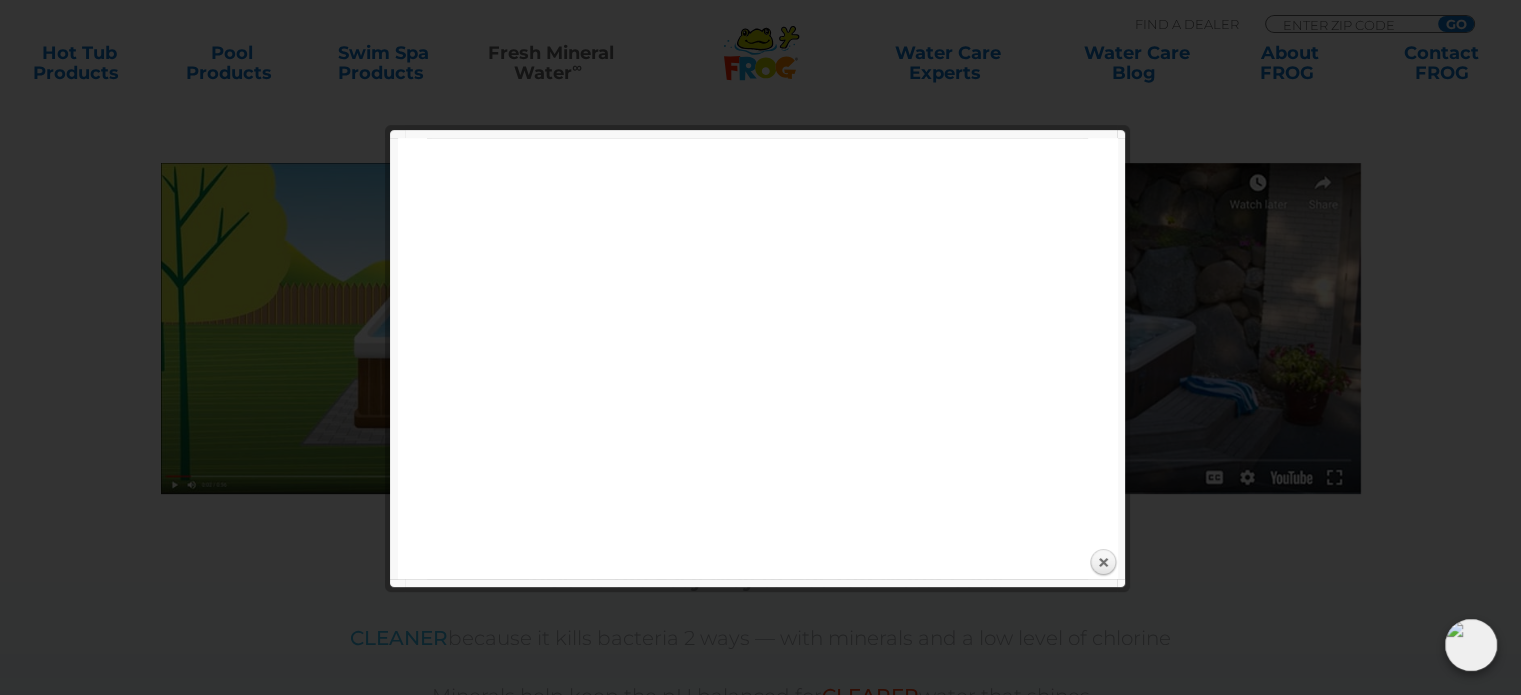 click at bounding box center (760, 826) 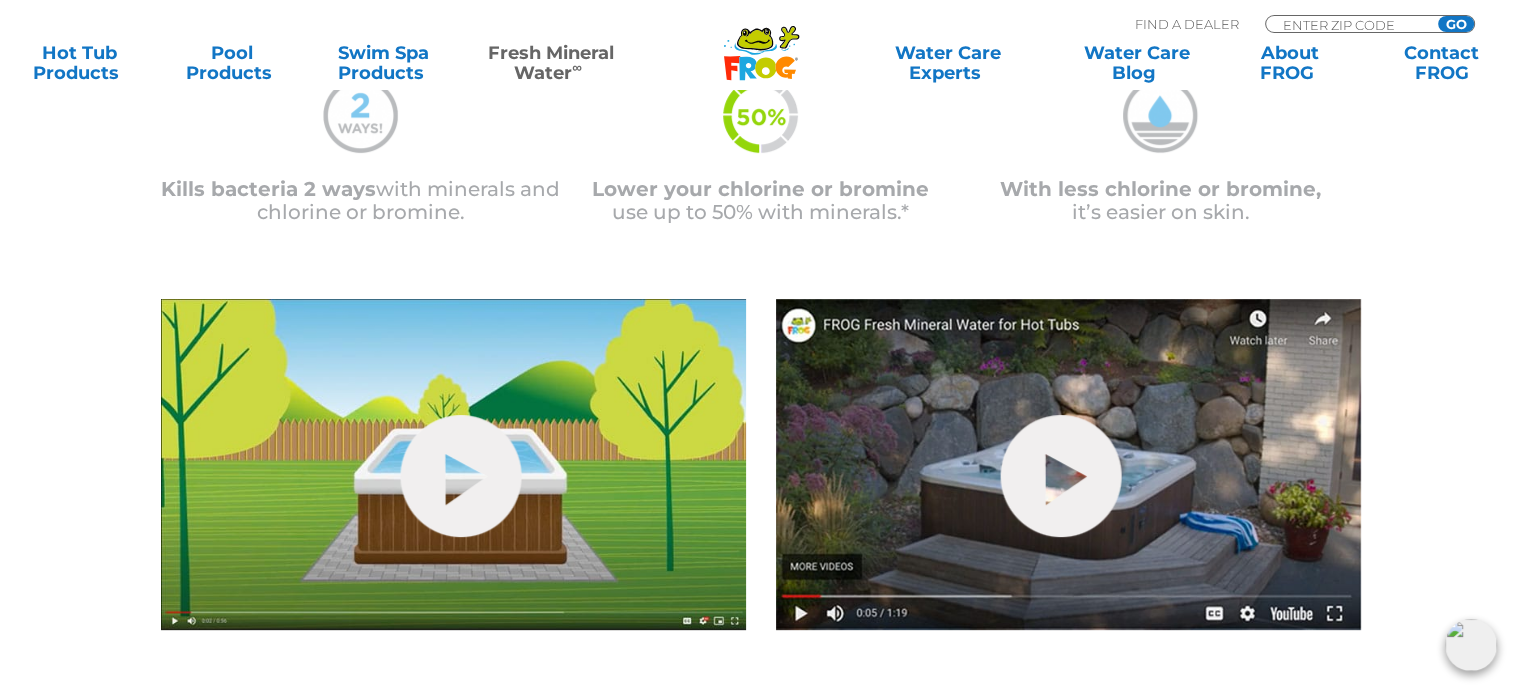 scroll, scrollTop: 500, scrollLeft: 0, axis: vertical 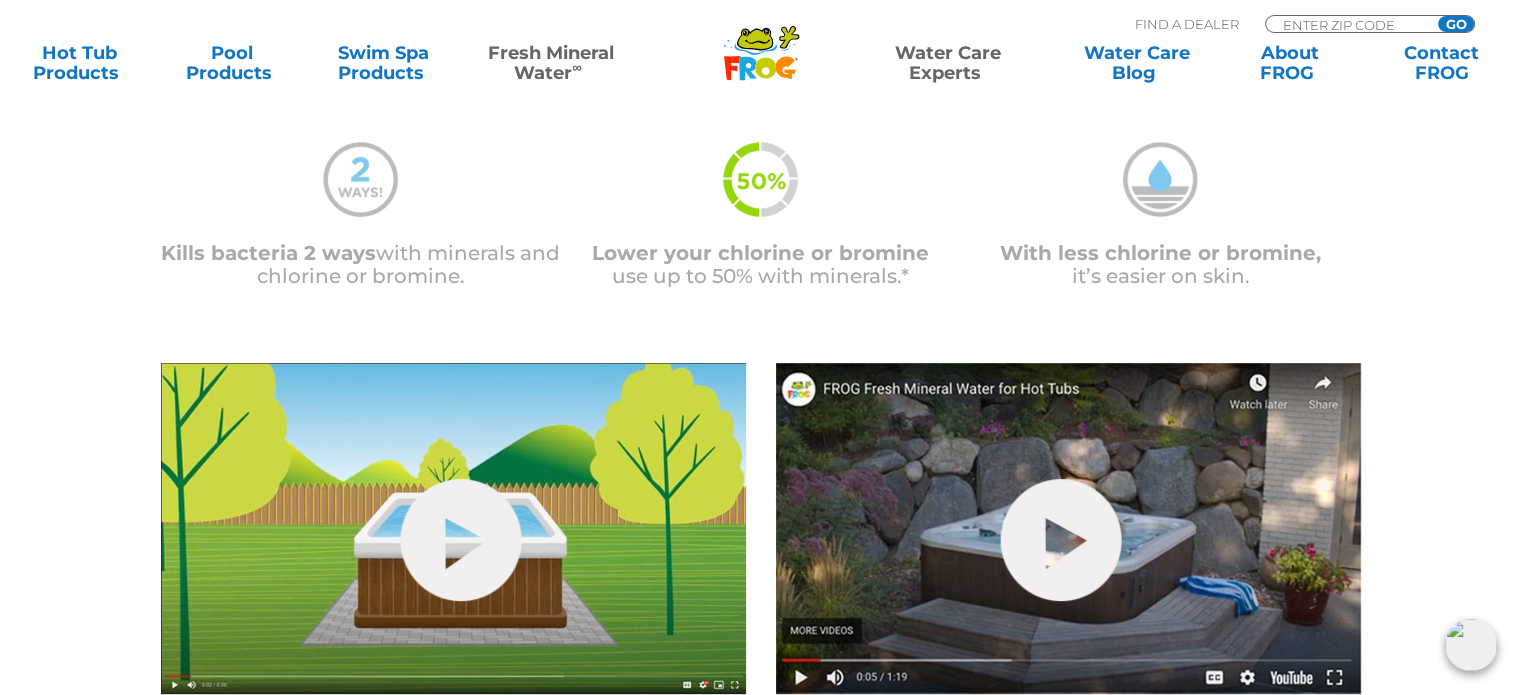 click on "Water Care  Experts" at bounding box center (947, 63) 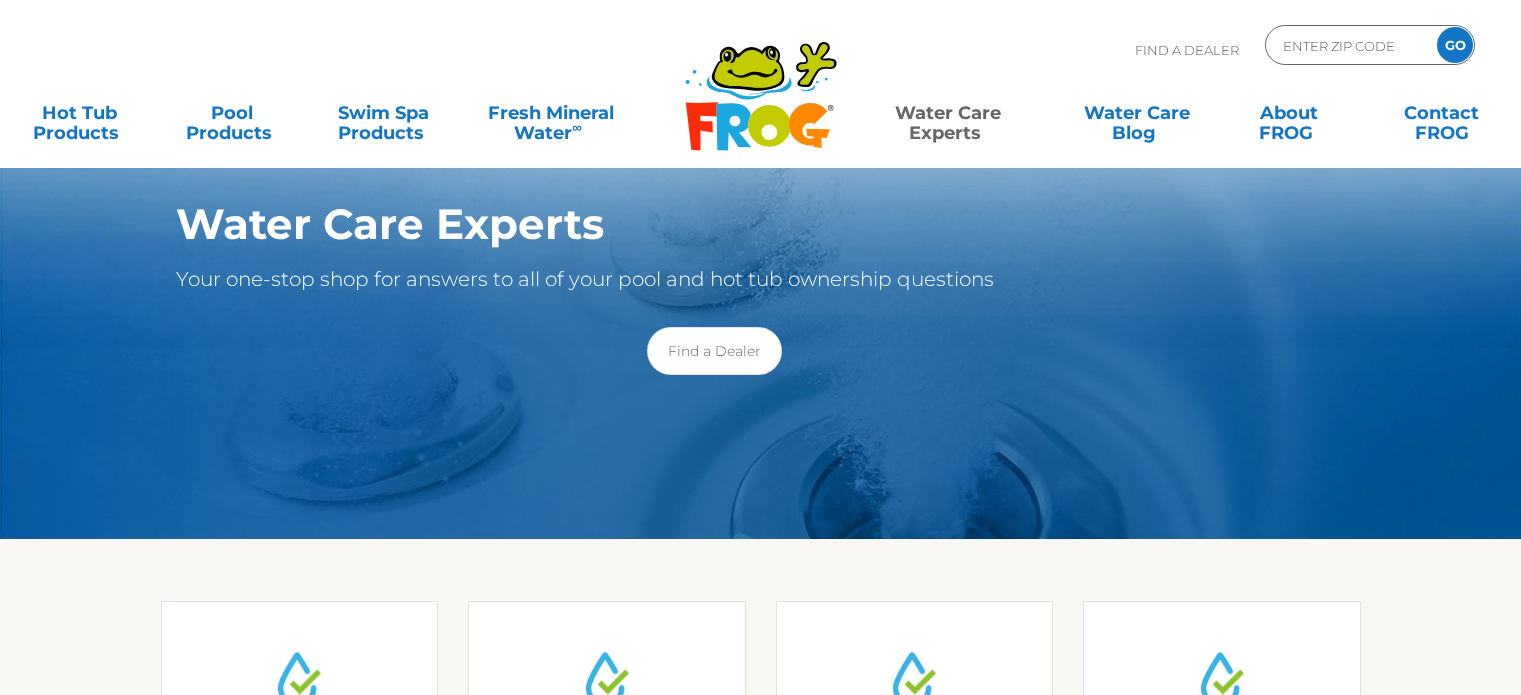 scroll, scrollTop: 0, scrollLeft: 0, axis: both 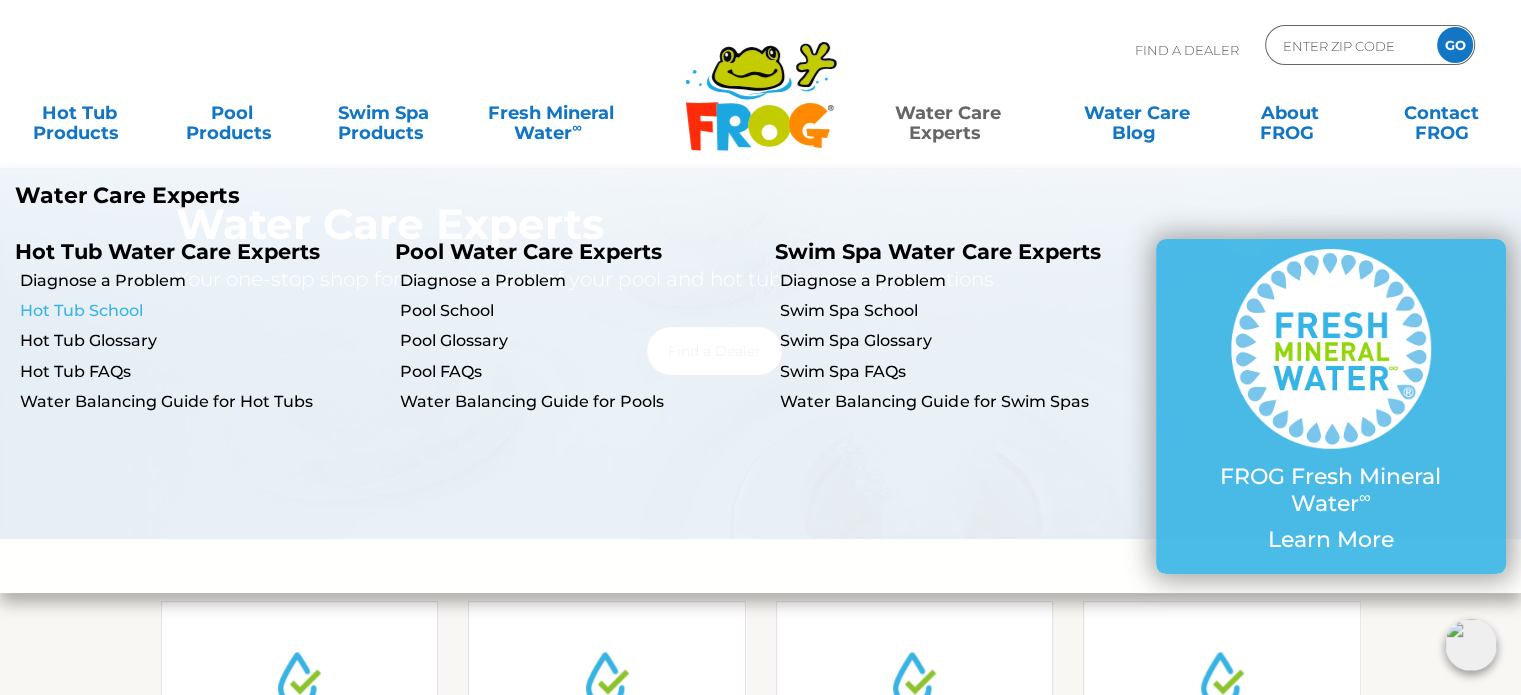 click on "Hot Tub School" at bounding box center [200, 311] 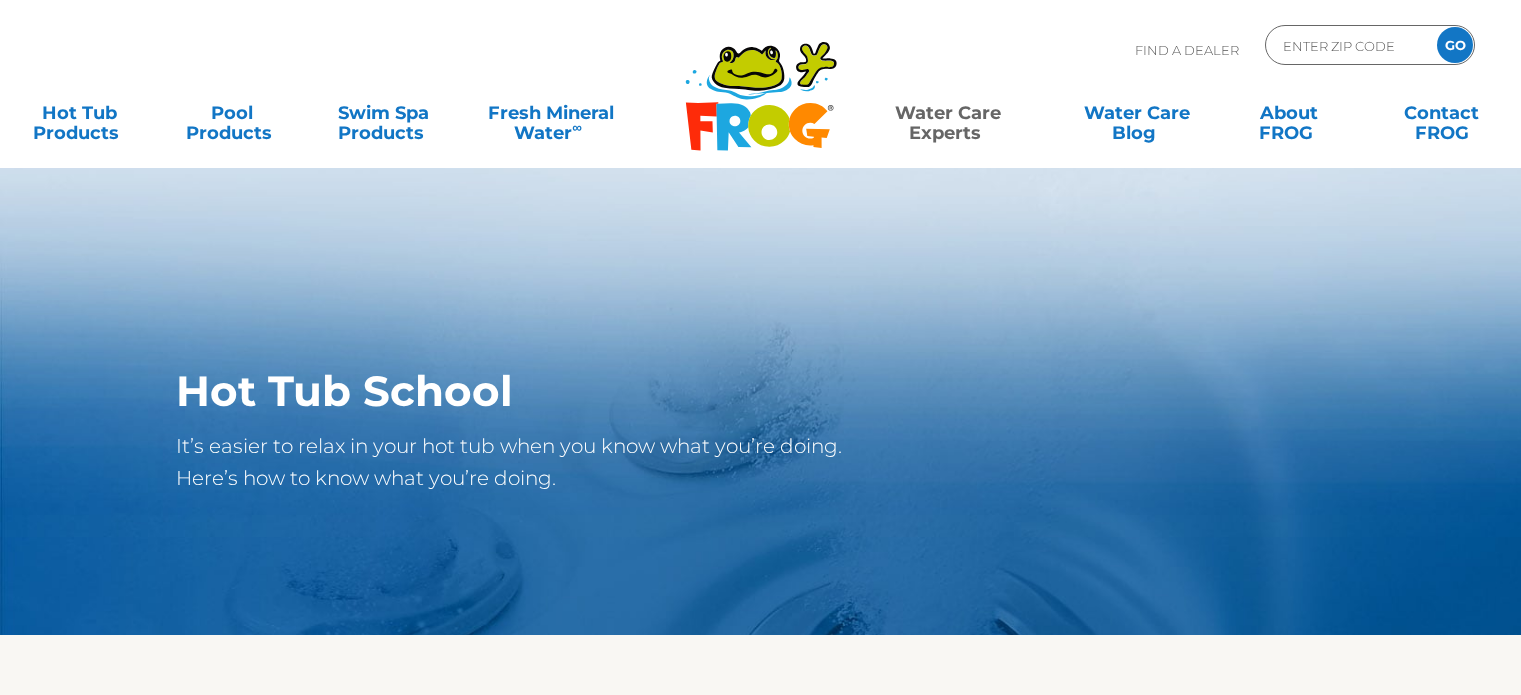 scroll, scrollTop: 0, scrollLeft: 0, axis: both 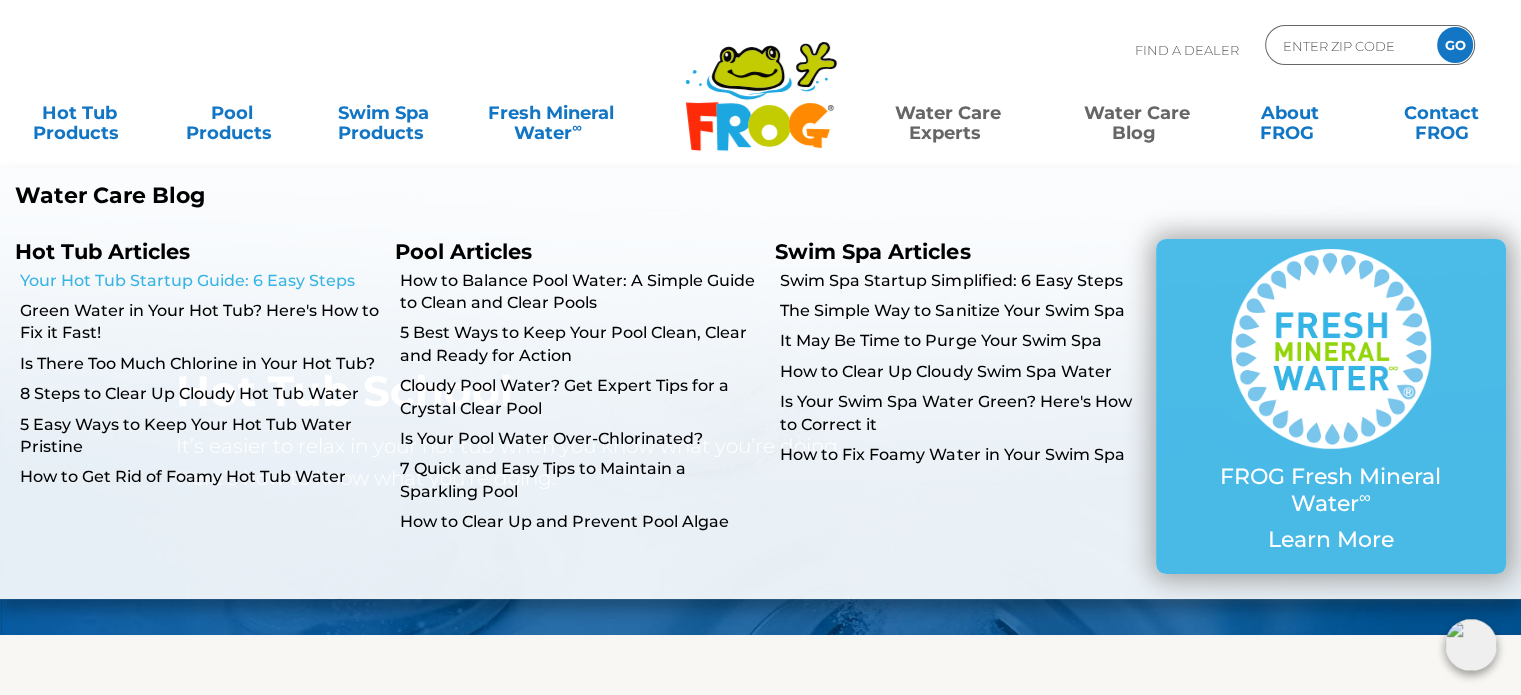 click on "Your Hot Tub Startup Guide: 6 Easy Steps" at bounding box center (200, 281) 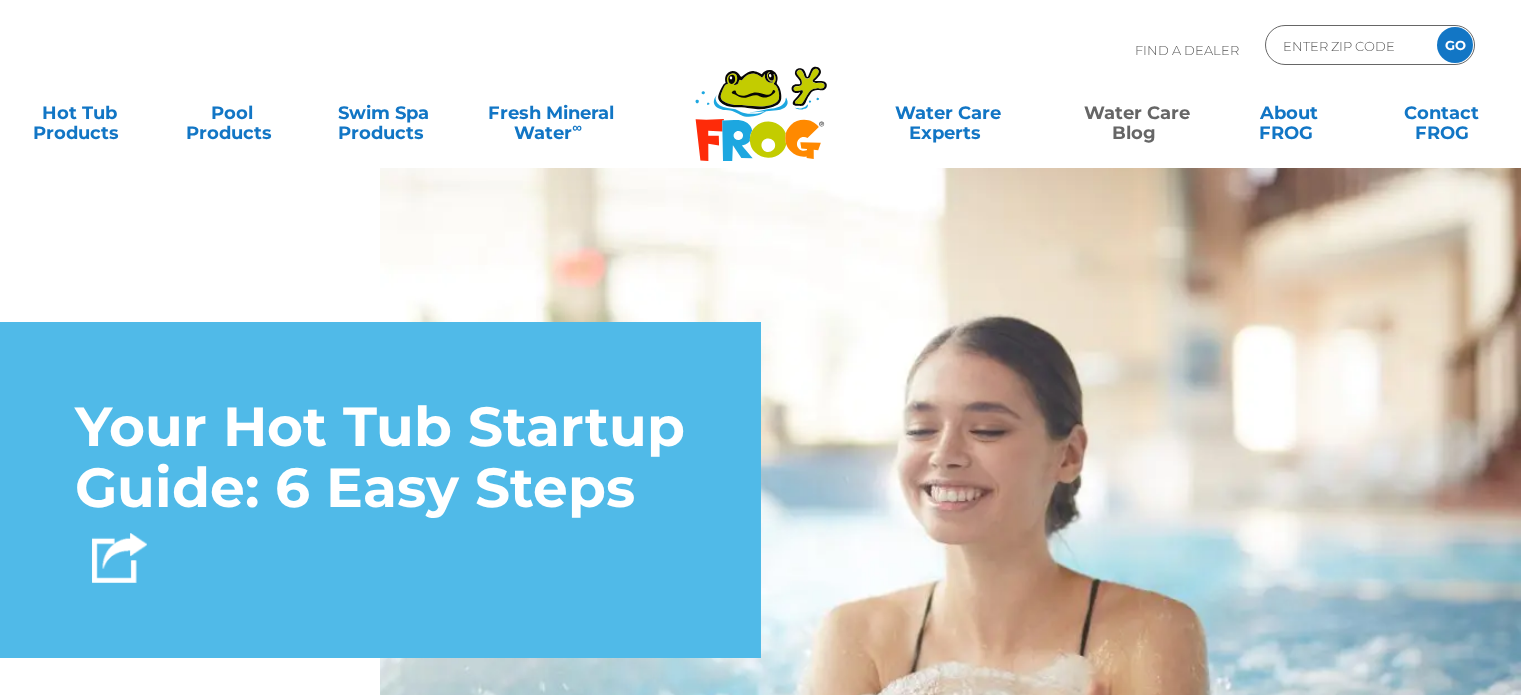 scroll, scrollTop: 0, scrollLeft: 0, axis: both 